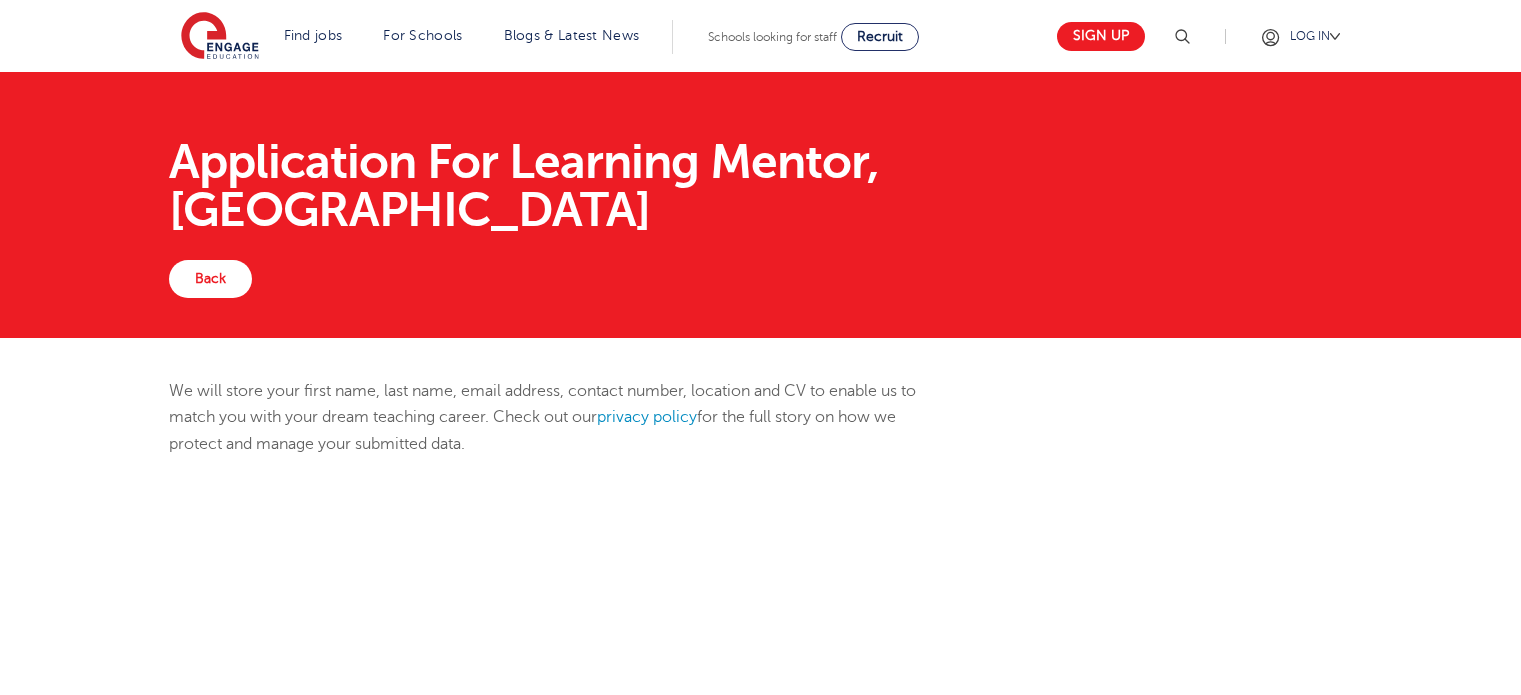 scroll, scrollTop: 596, scrollLeft: 0, axis: vertical 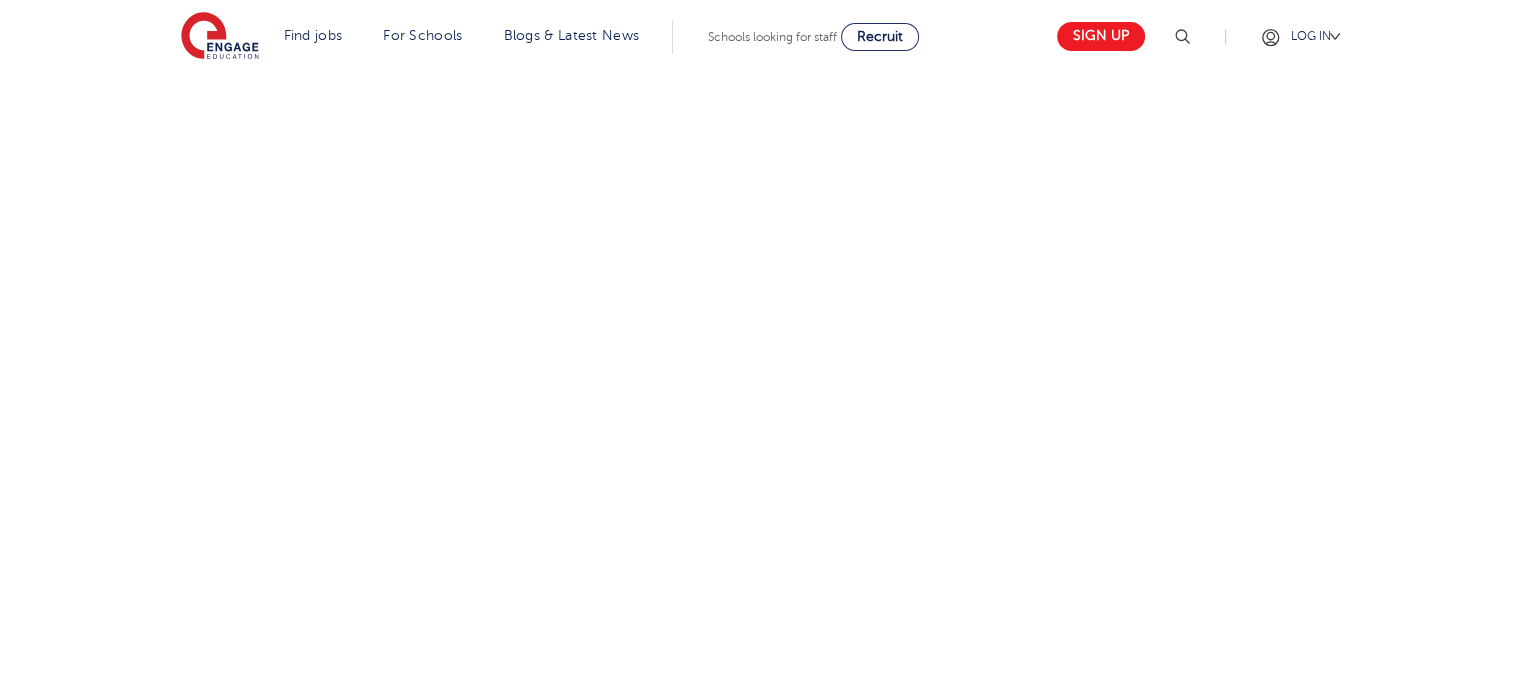 select on "UK" 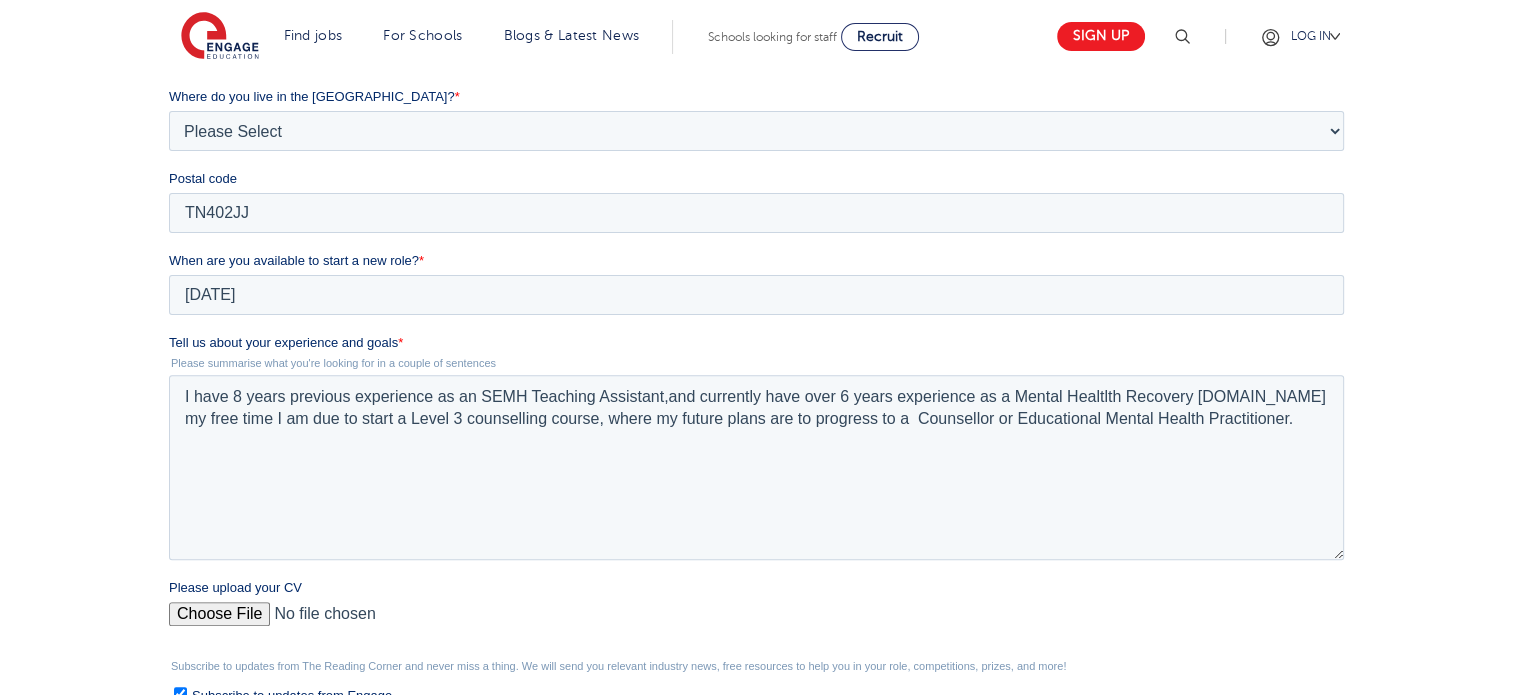 scroll, scrollTop: 0, scrollLeft: 0, axis: both 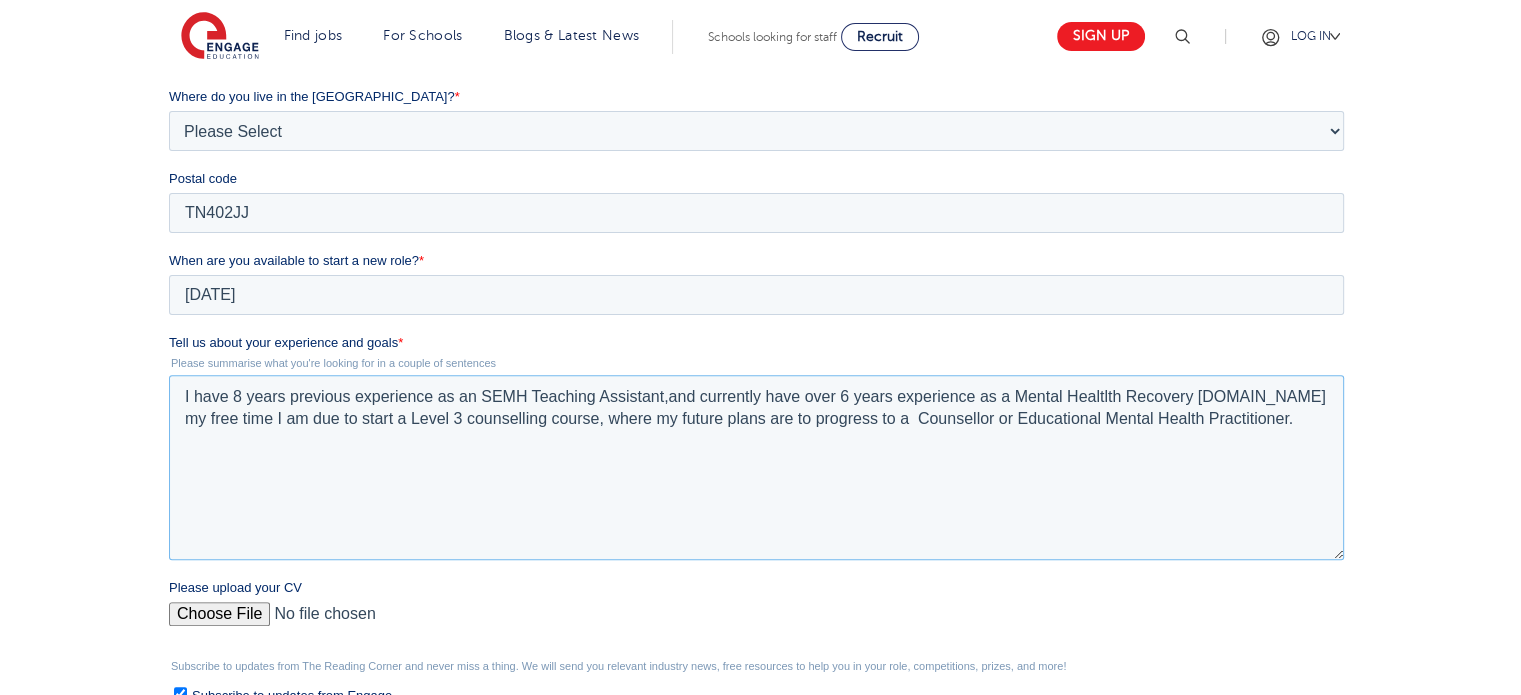 click on "I have 8 years previous experience as an SEMH Teaching Assistant,and currently have over 6 years experience as a Mental Healtlth Recovery [DOMAIN_NAME] my free time I am due to start a Level 3 counselling course, where my future plans are to progress to a  Counsellor or Educational Mental Health Practitioner." at bounding box center (756, 467) 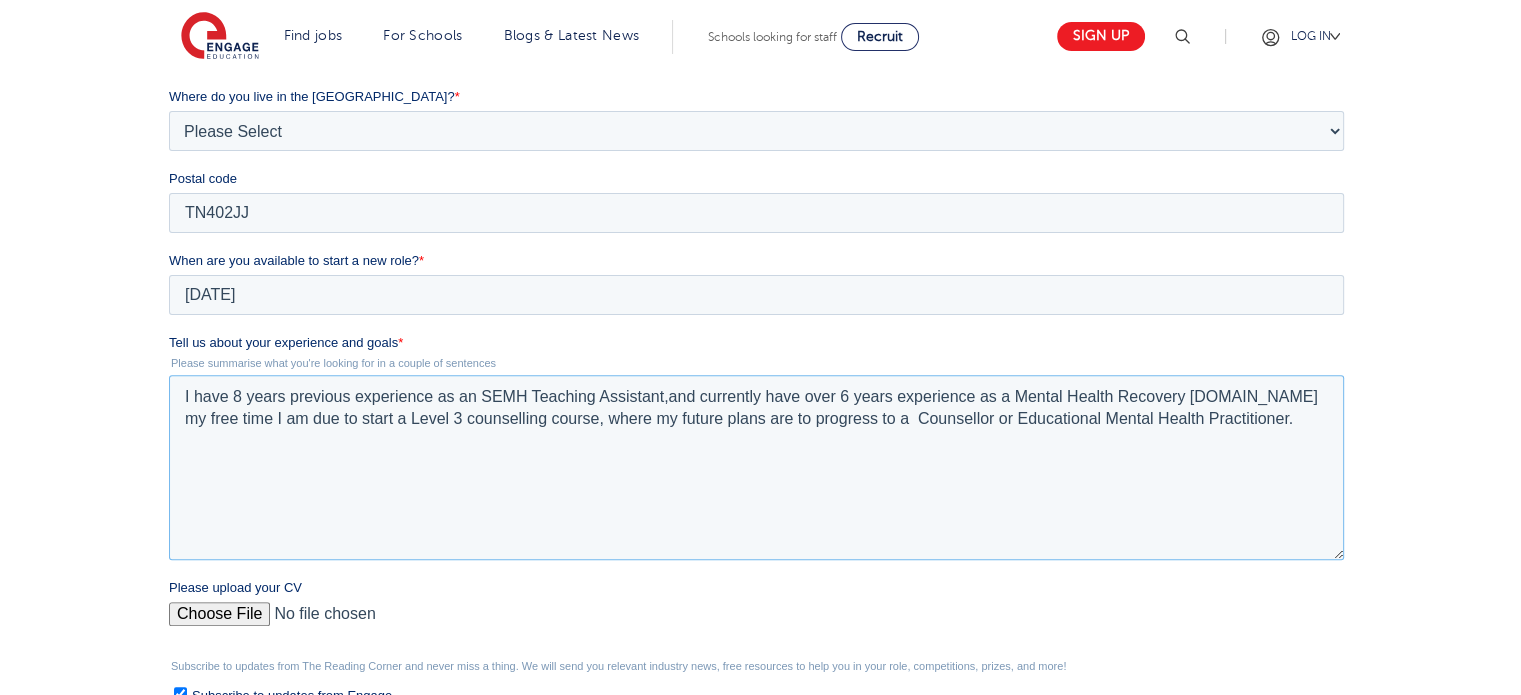 click on "I have 8 years previous experience as an SEMH Teaching Assistant,and currently have over 6 years experience as a Mental Health Recovery coach.In my free time I am due to start a Level 3 counselling course, where my future plans are to progress to a  Counsellor or Educational Mental Health Practitioner." at bounding box center [756, 467] 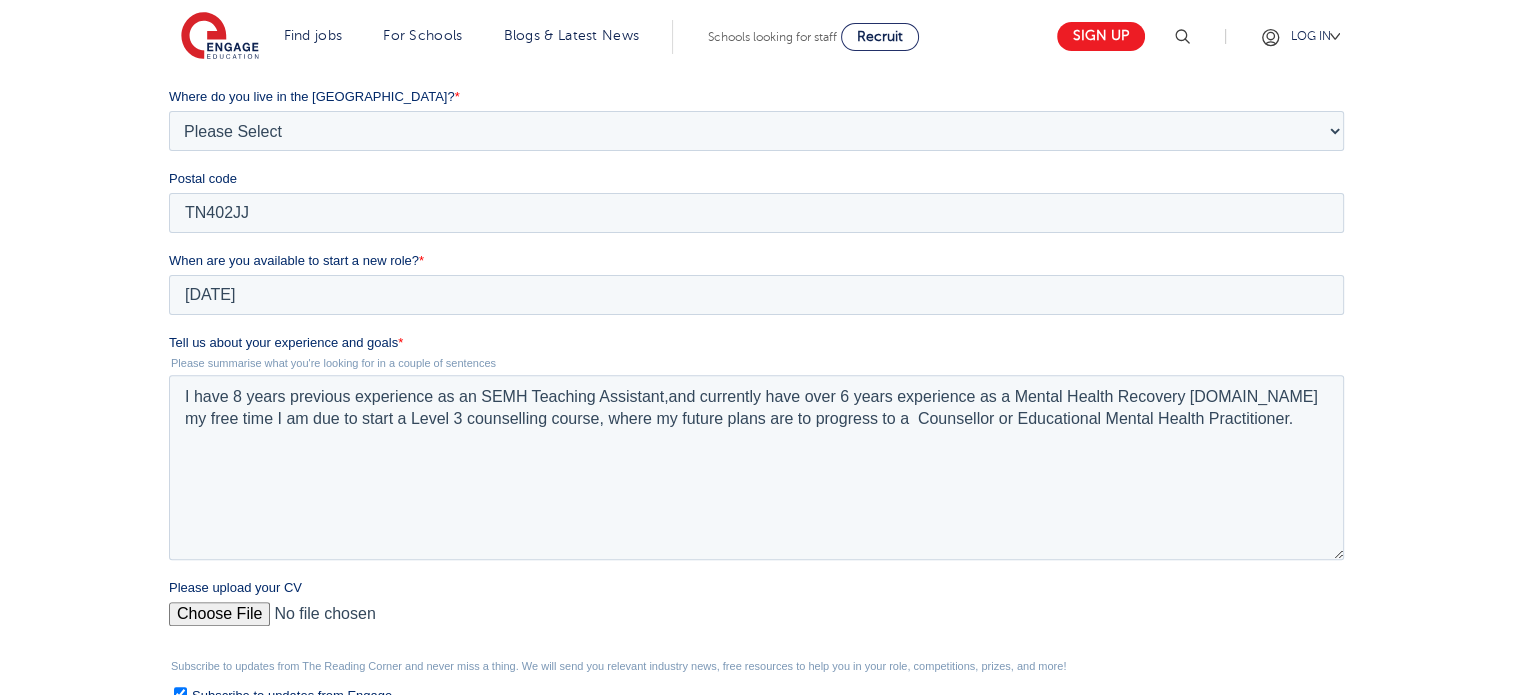 click on "Please upload your CV" at bounding box center (756, 622) 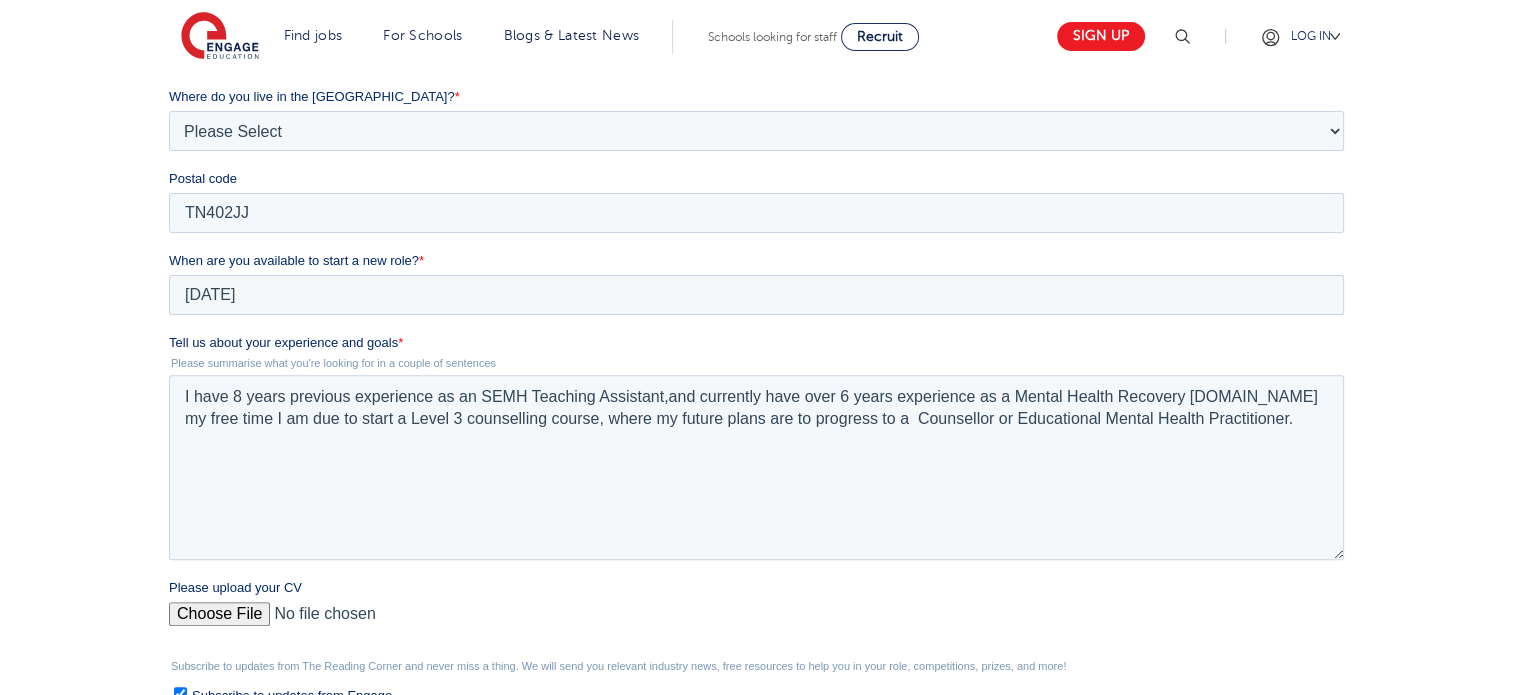 type on "C:\fakepath\CV EDUCATION green 2025.docx" 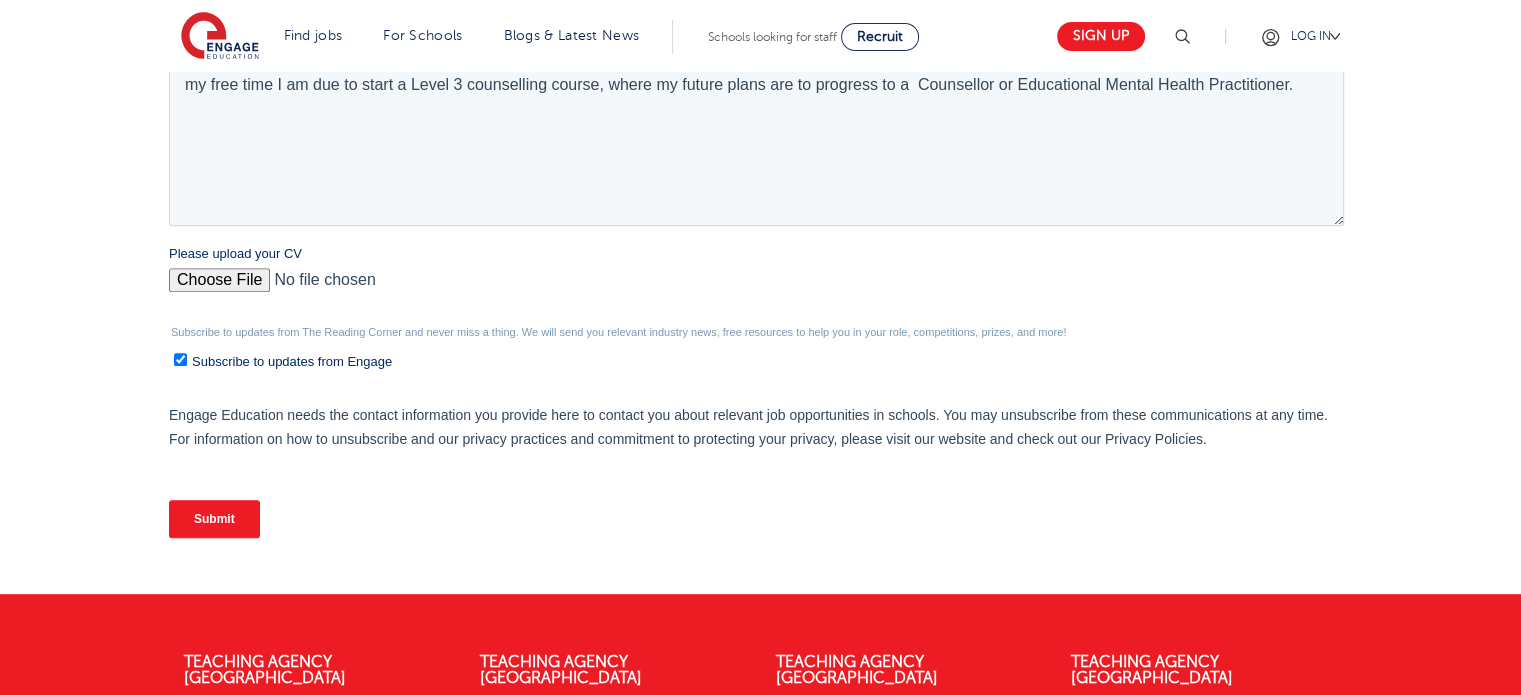 scroll, scrollTop: 956, scrollLeft: 0, axis: vertical 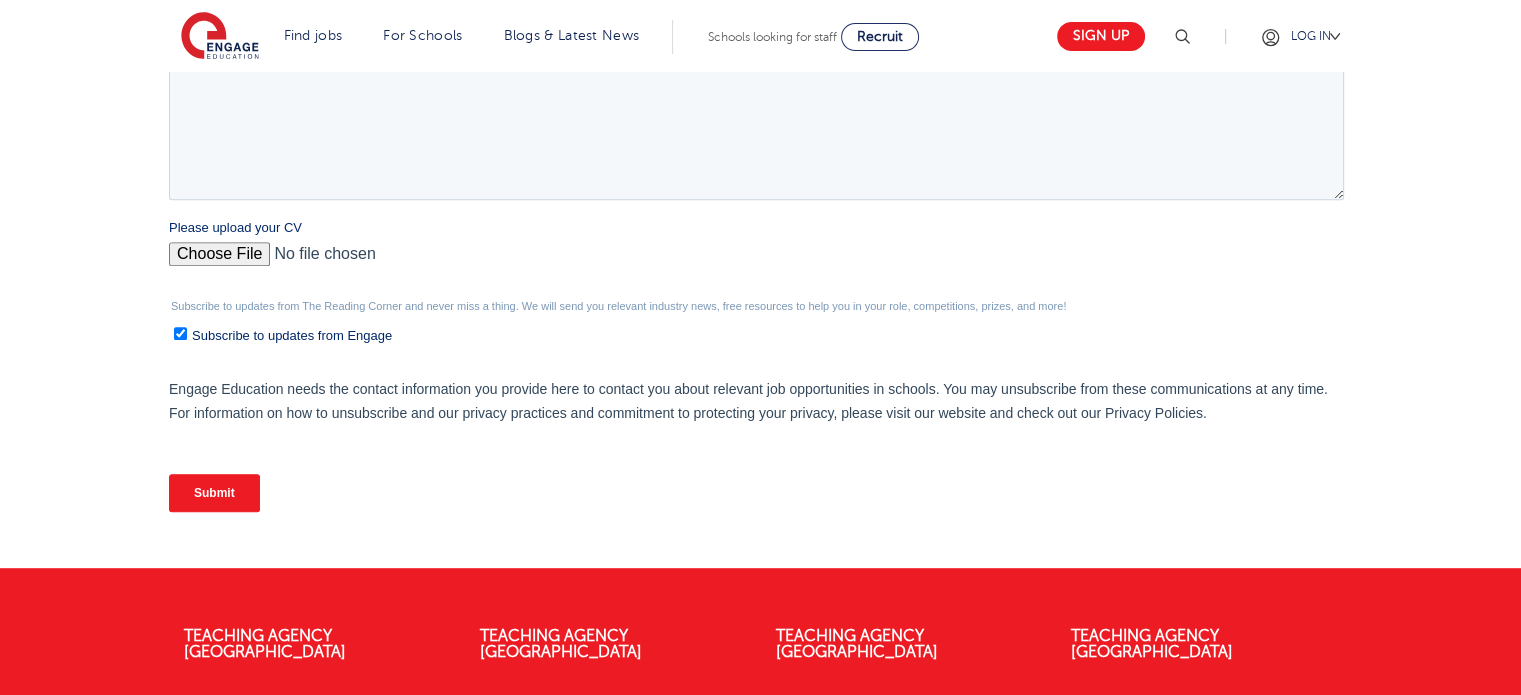 click on "Submit" at bounding box center (214, 493) 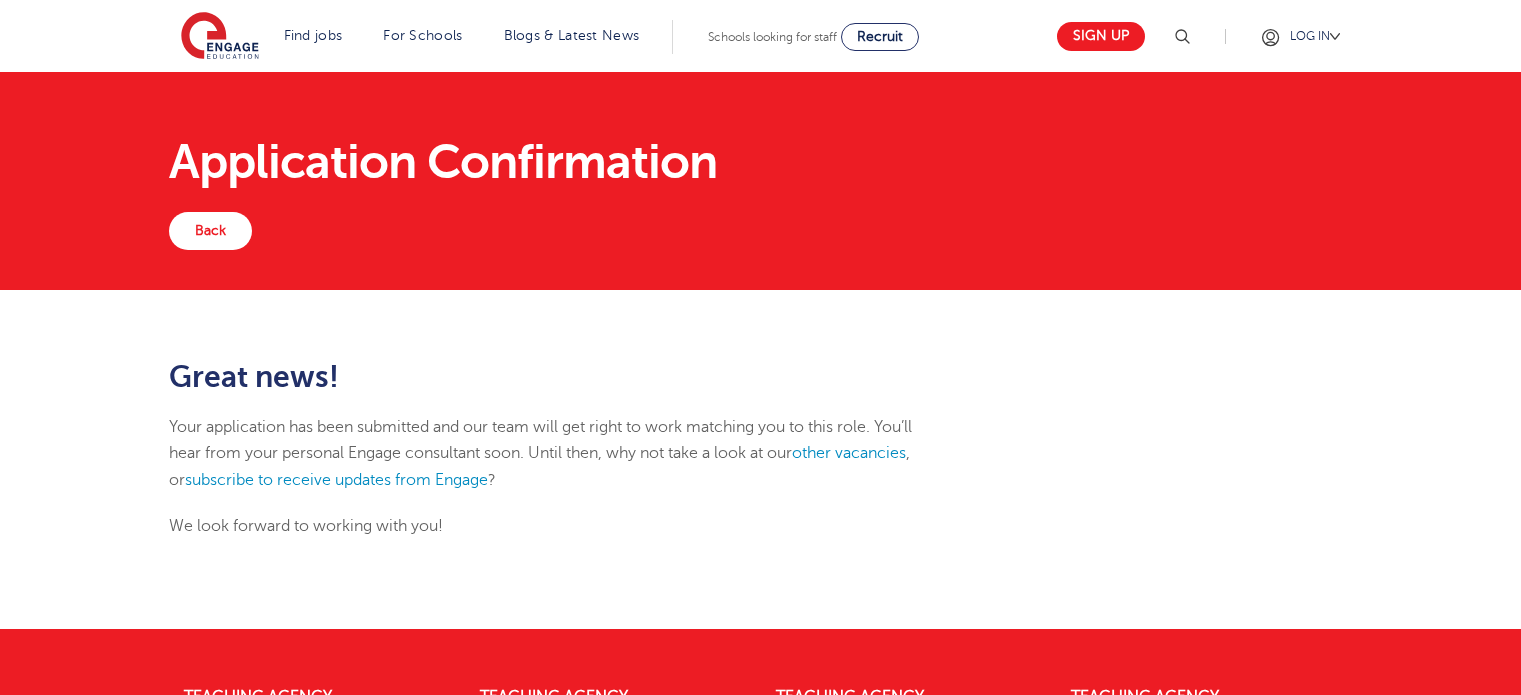 scroll, scrollTop: 0, scrollLeft: 0, axis: both 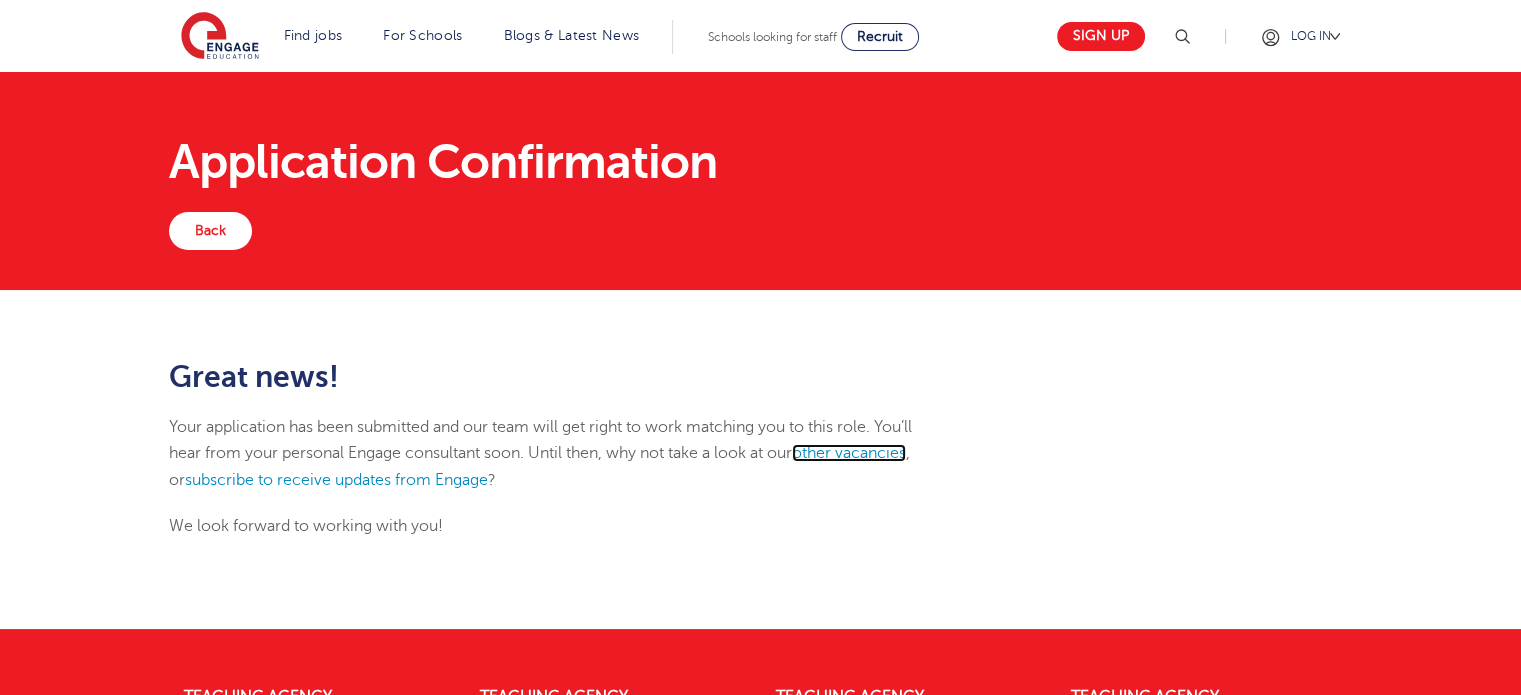 click on "other vacancies" at bounding box center [849, 453] 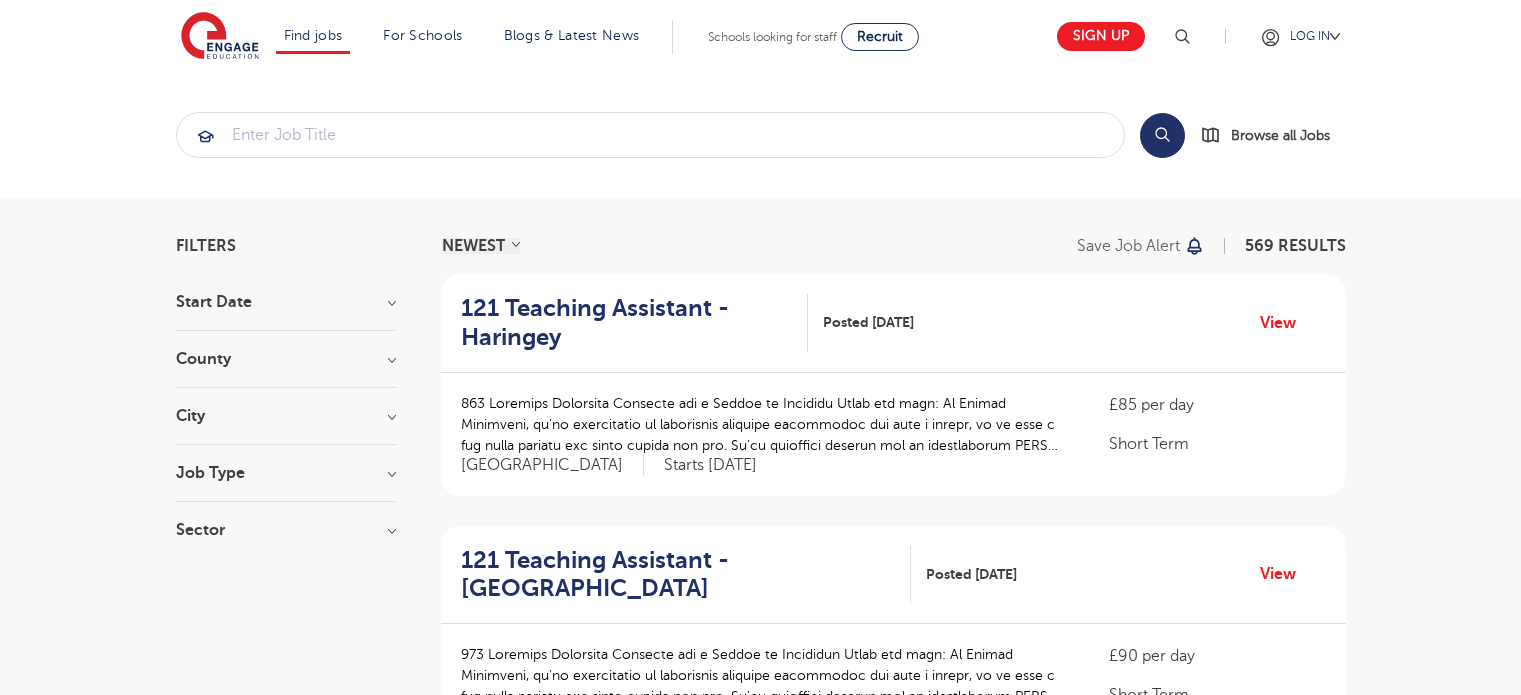 scroll, scrollTop: 0, scrollLeft: 0, axis: both 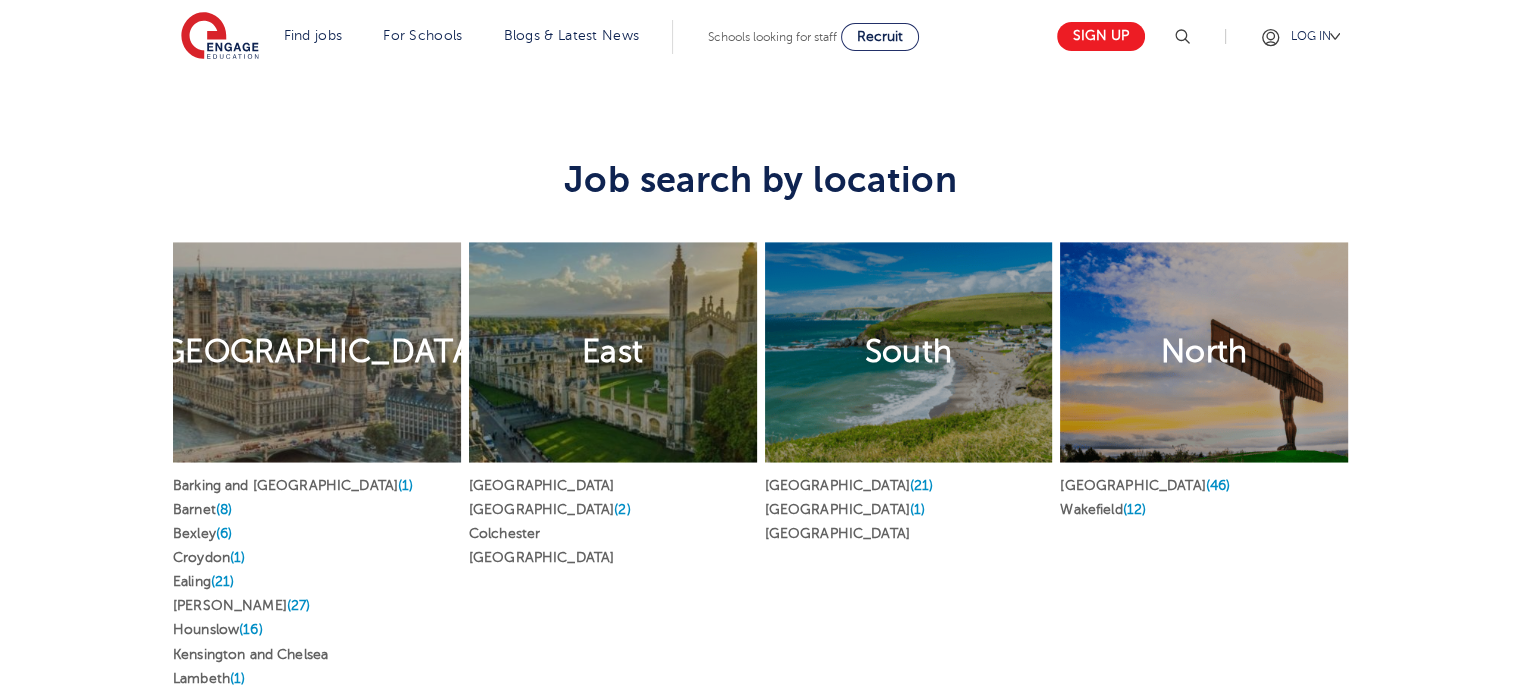 click on "South" at bounding box center [909, 352] 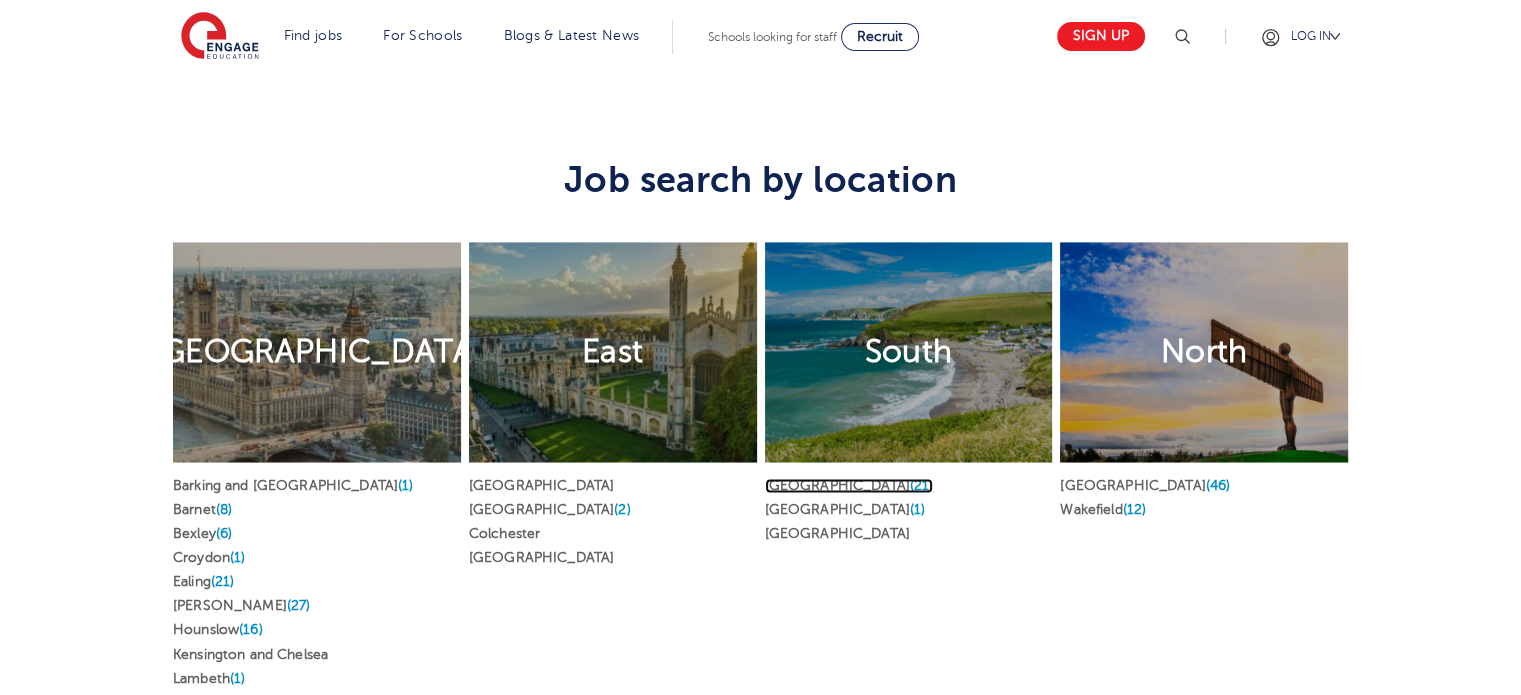 click on "East Sussex                                                   (21)" at bounding box center (849, 485) 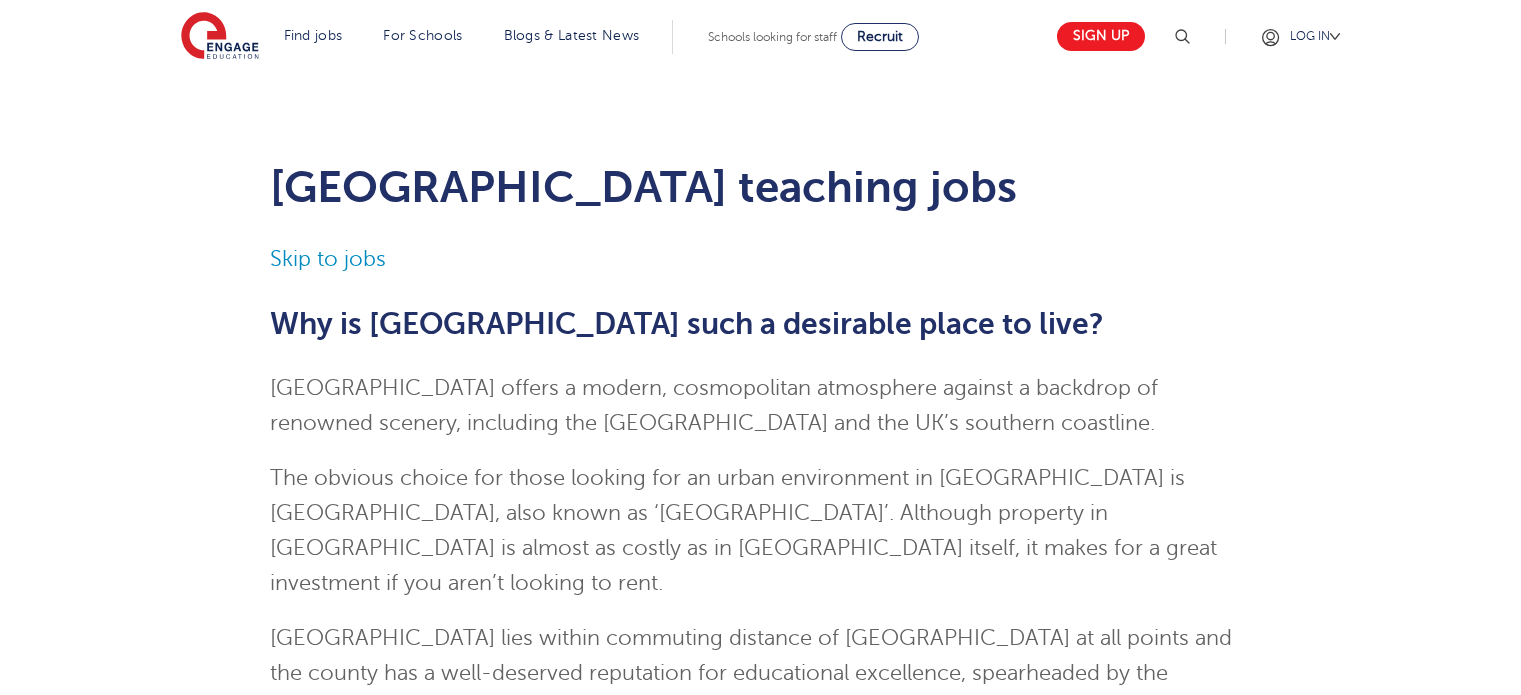scroll, scrollTop: 0, scrollLeft: 0, axis: both 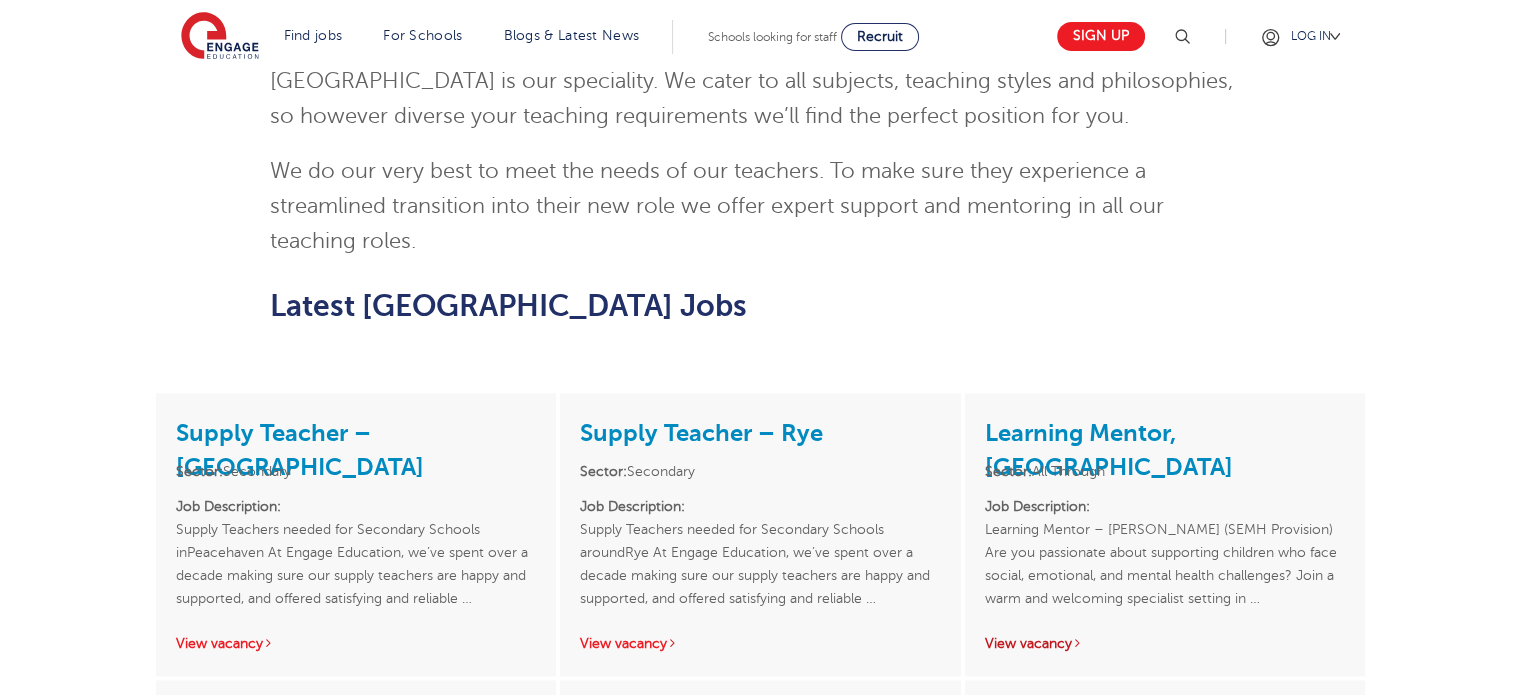 click on "View vacancy" at bounding box center [1034, 643] 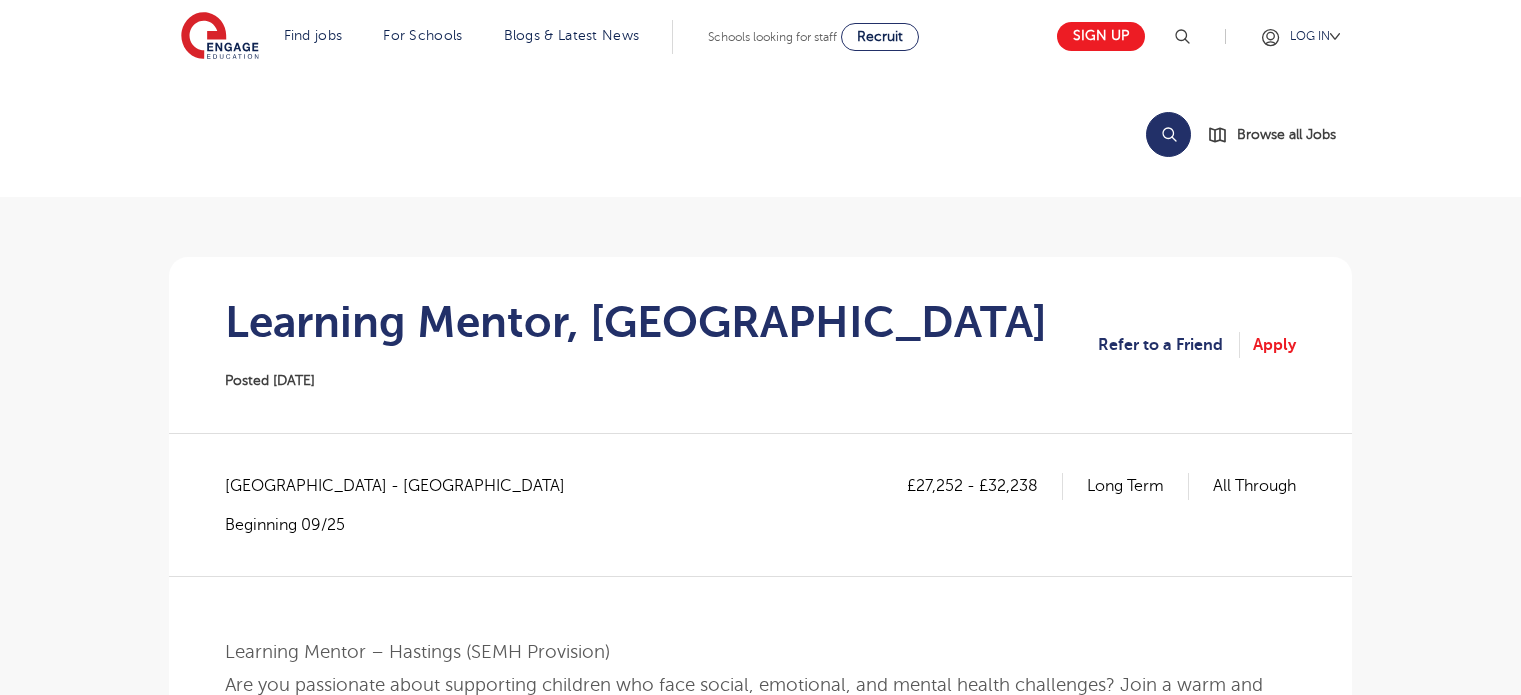 scroll, scrollTop: 0, scrollLeft: 0, axis: both 